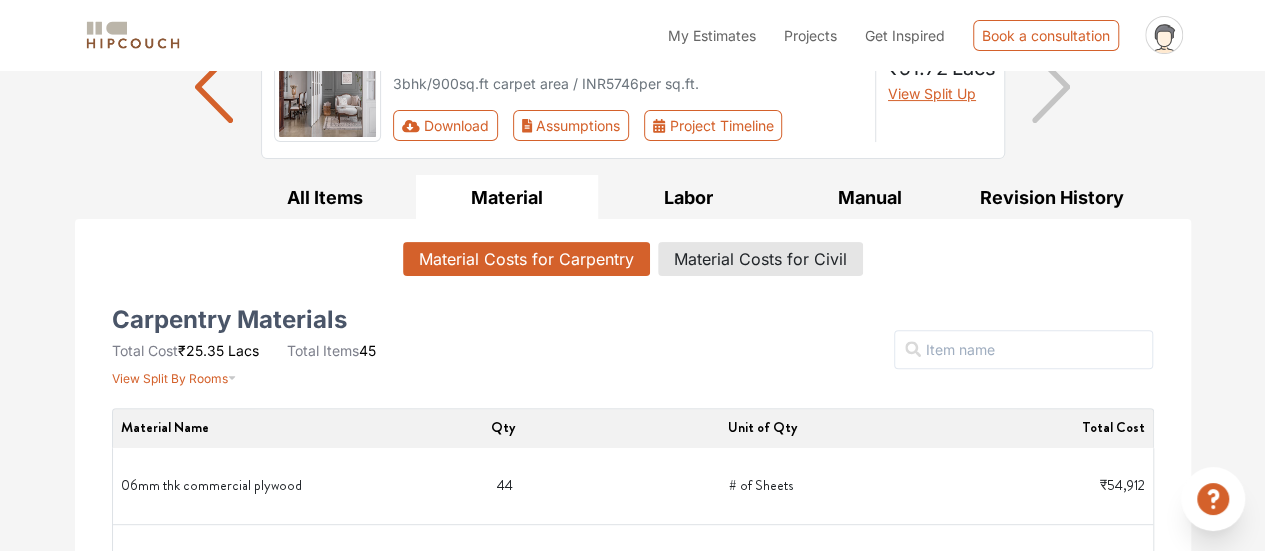 scroll, scrollTop: 0, scrollLeft: 0, axis: both 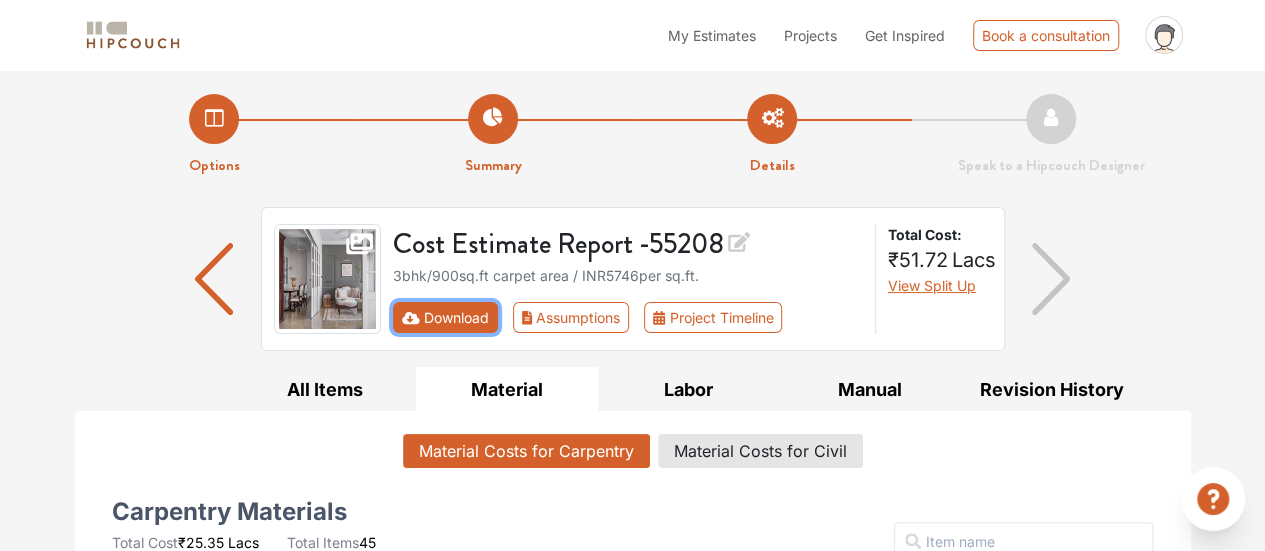 click on "Download" at bounding box center [445, 317] 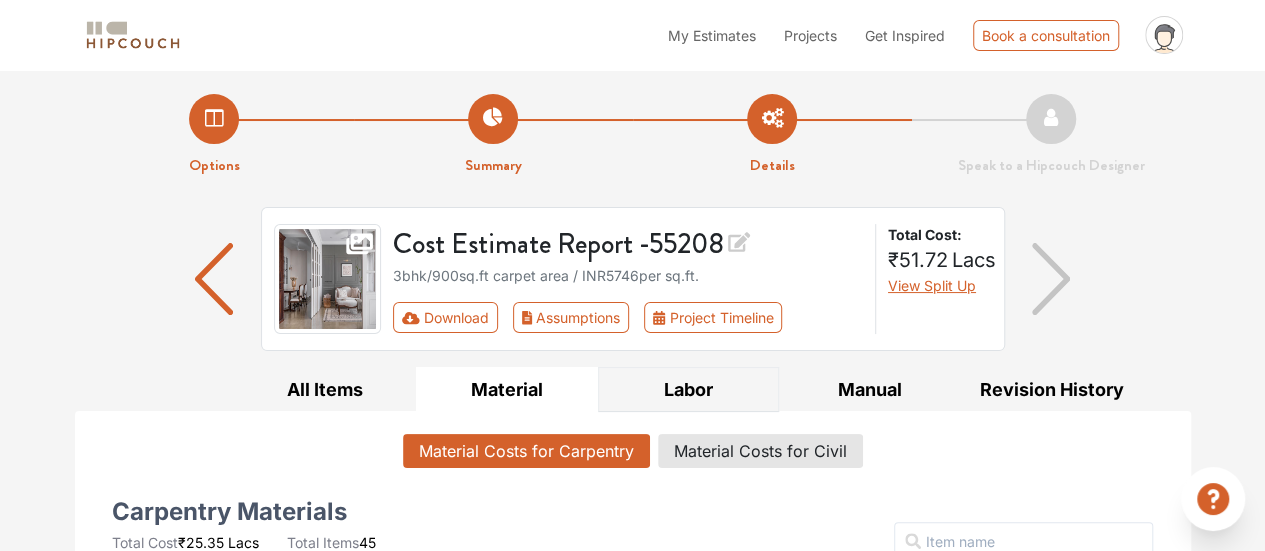 click on "Labor" at bounding box center [689, 389] 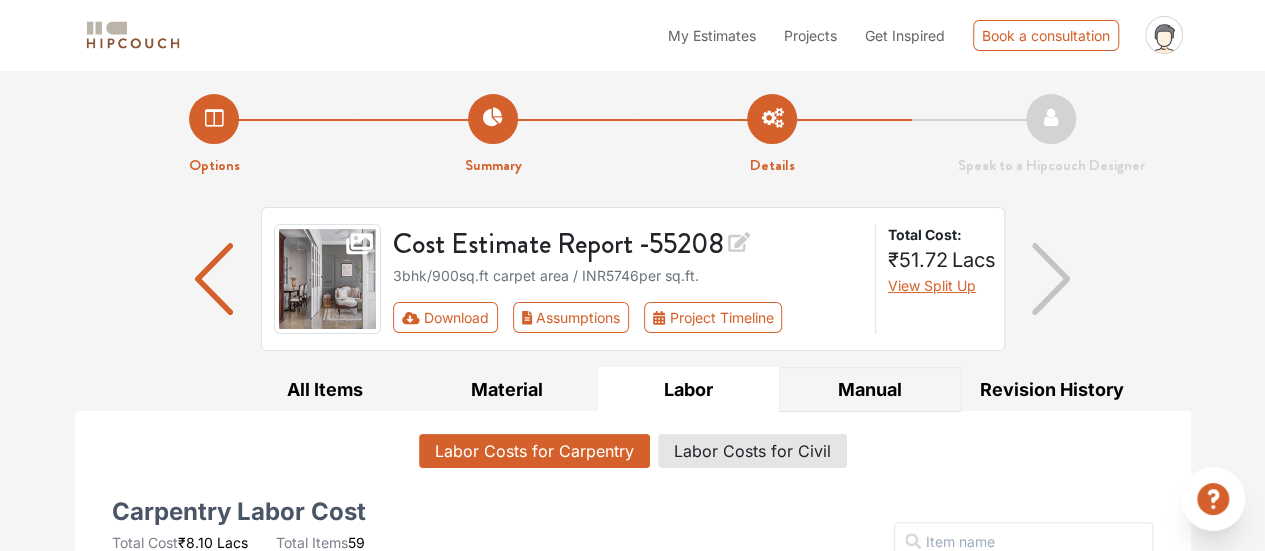 click on "Manual" at bounding box center [870, 389] 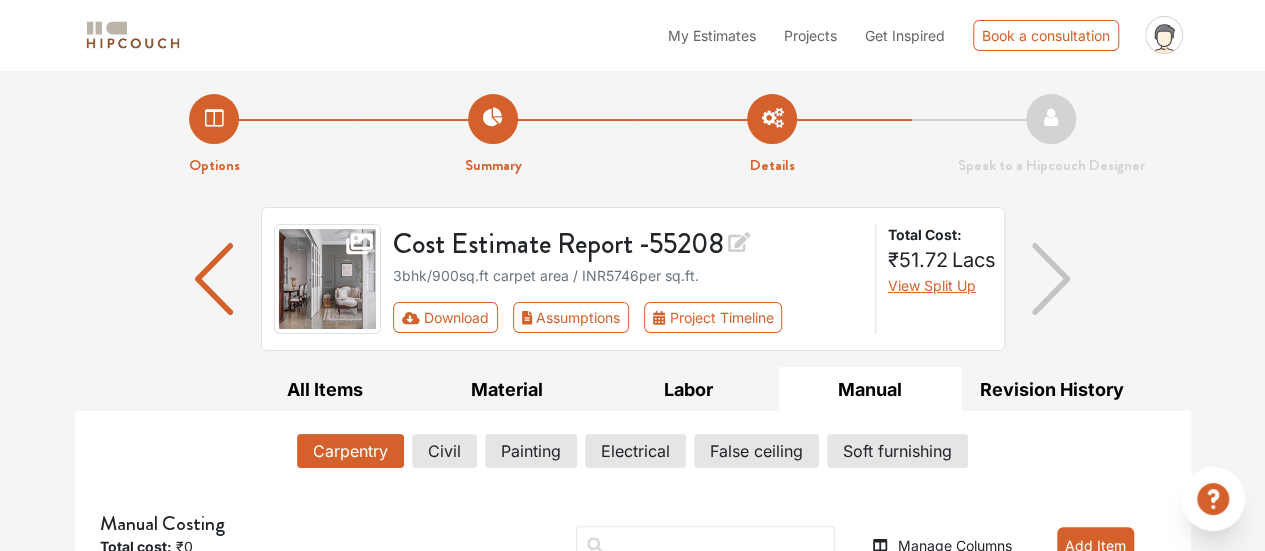 scroll, scrollTop: 112, scrollLeft: 0, axis: vertical 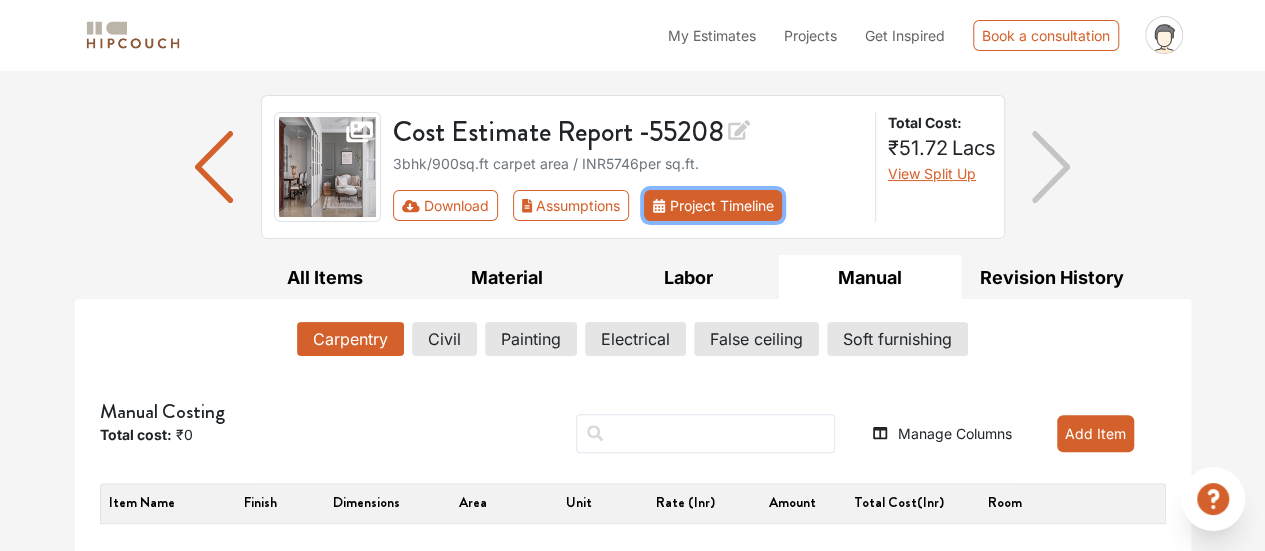 click on "Project Timeline" at bounding box center [713, 205] 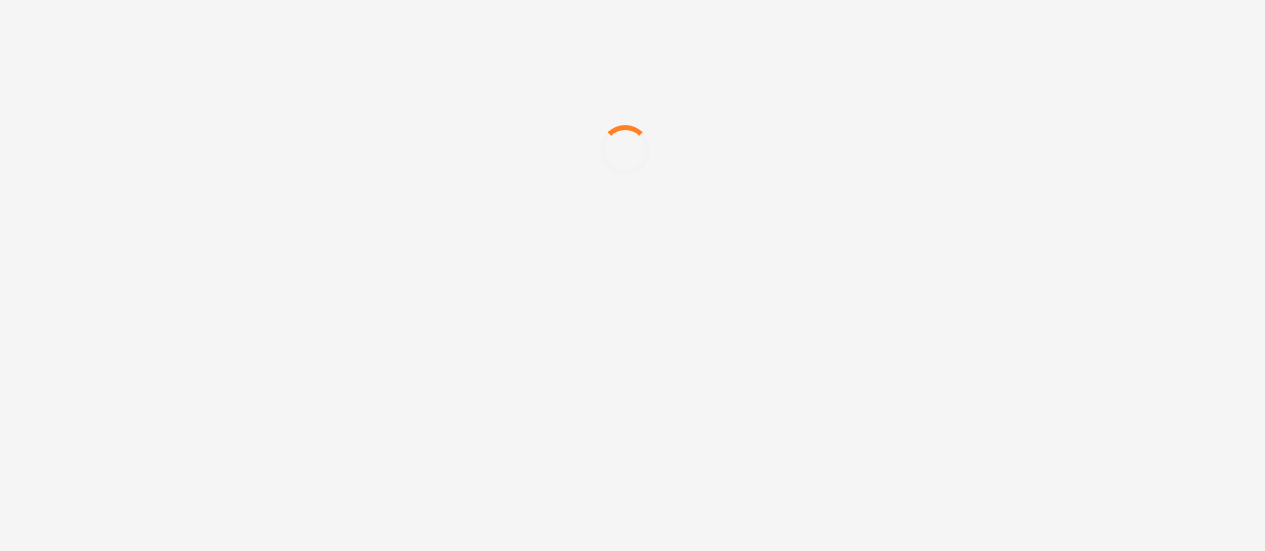 scroll, scrollTop: 0, scrollLeft: 0, axis: both 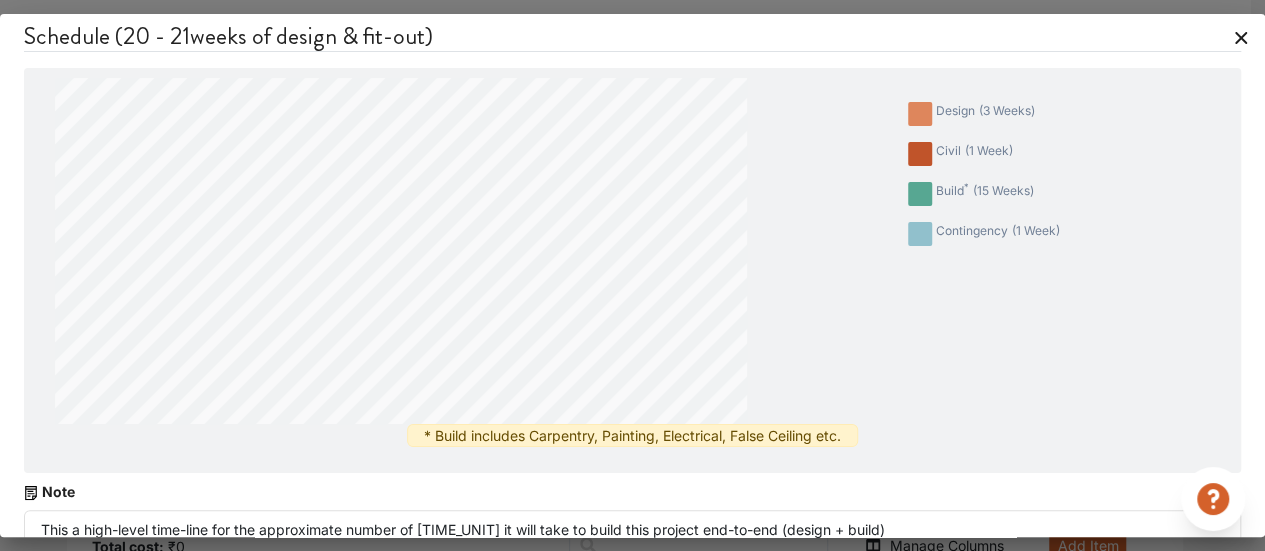 click 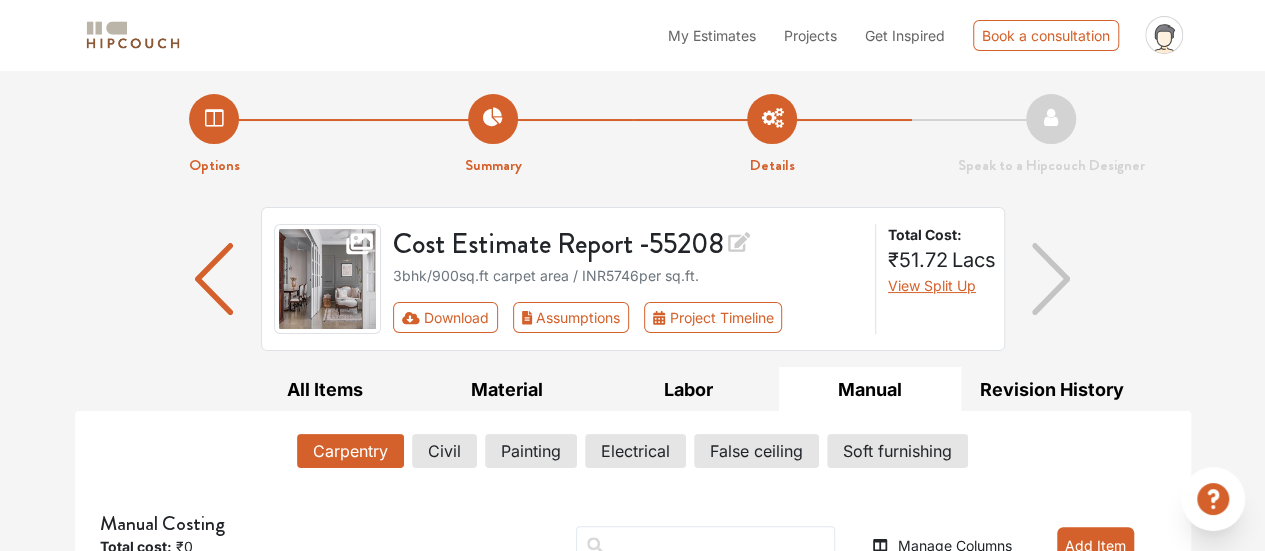 click on "Summary" at bounding box center (493, 135) 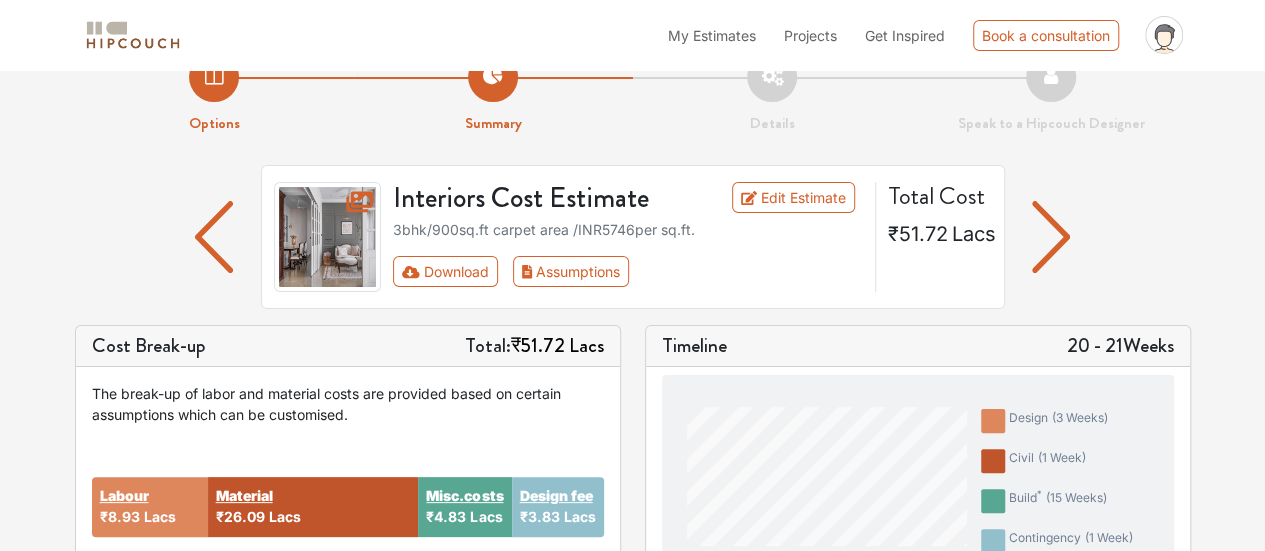 scroll, scrollTop: 0, scrollLeft: 0, axis: both 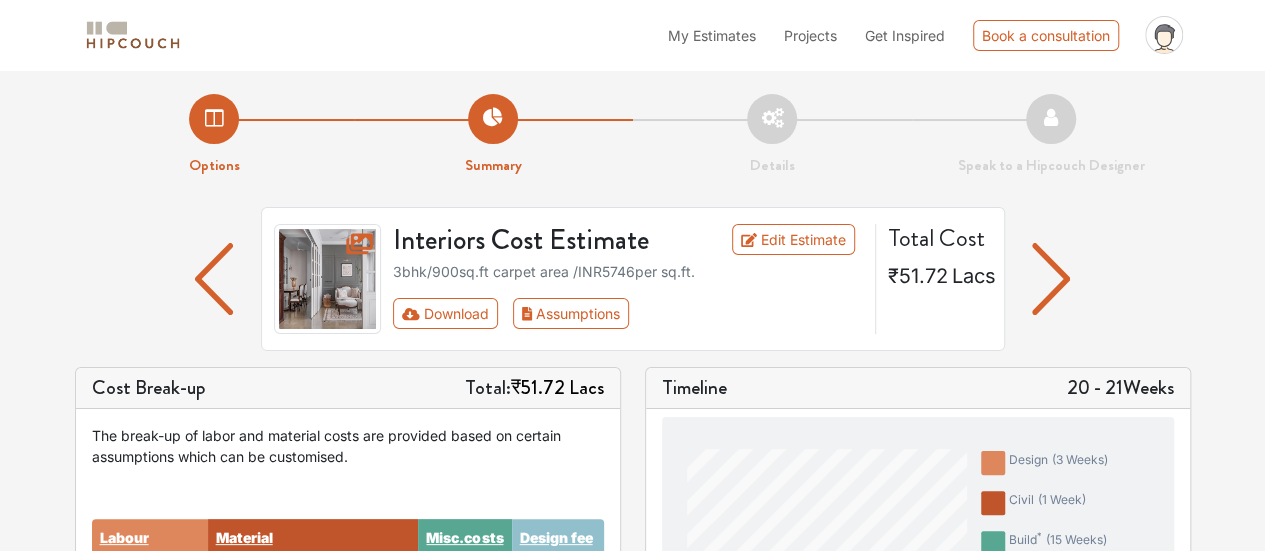 click on "Options" at bounding box center [214, 135] 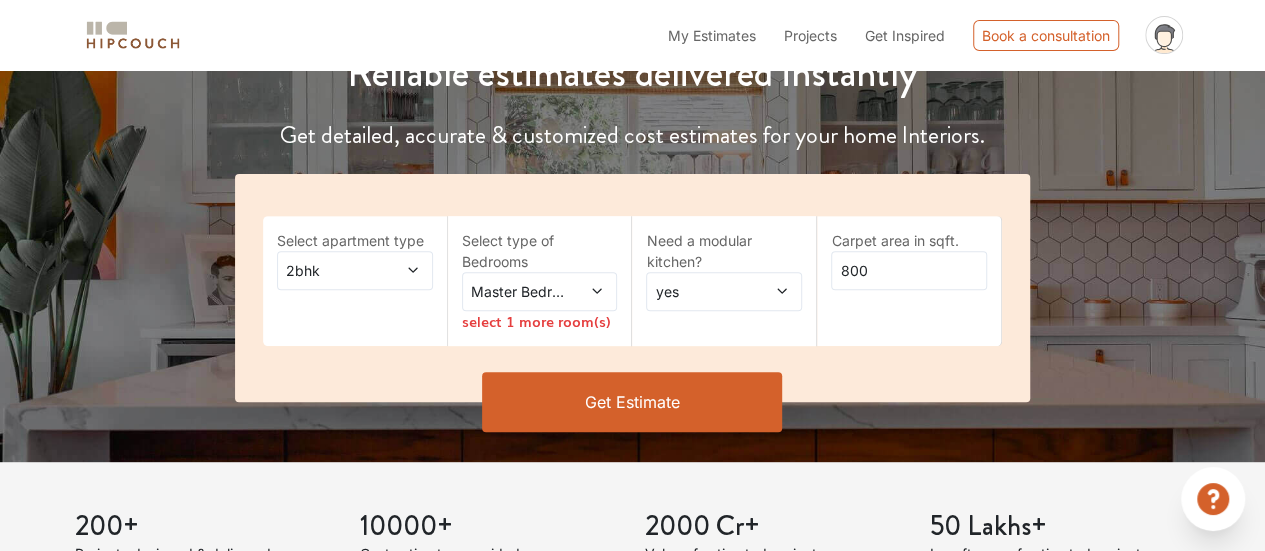 scroll, scrollTop: 274, scrollLeft: 0, axis: vertical 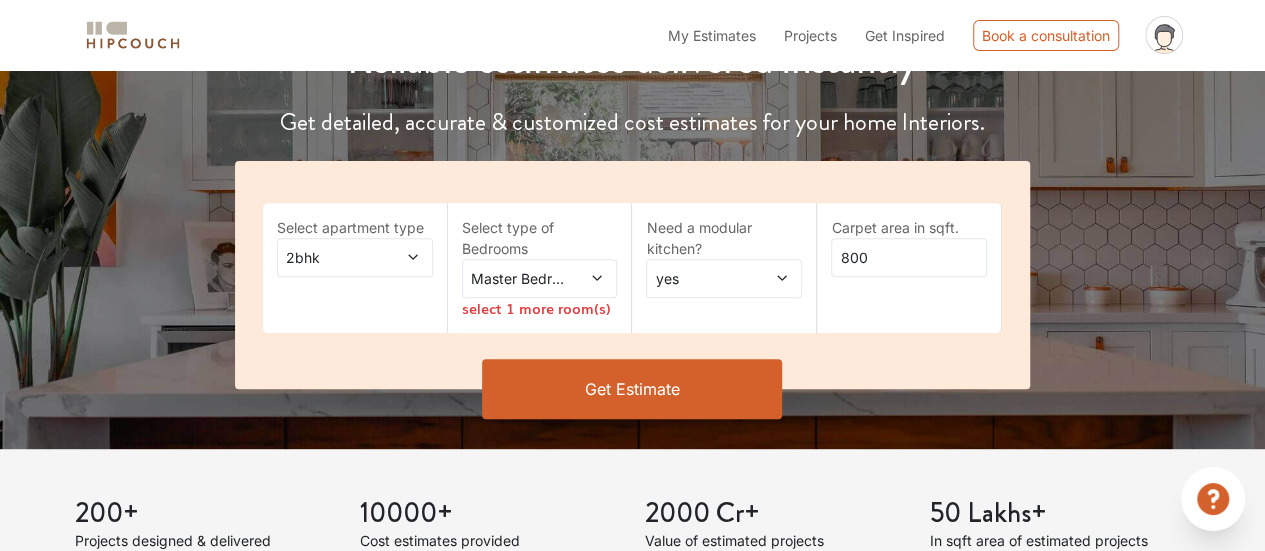 click at bounding box center [587, 278] 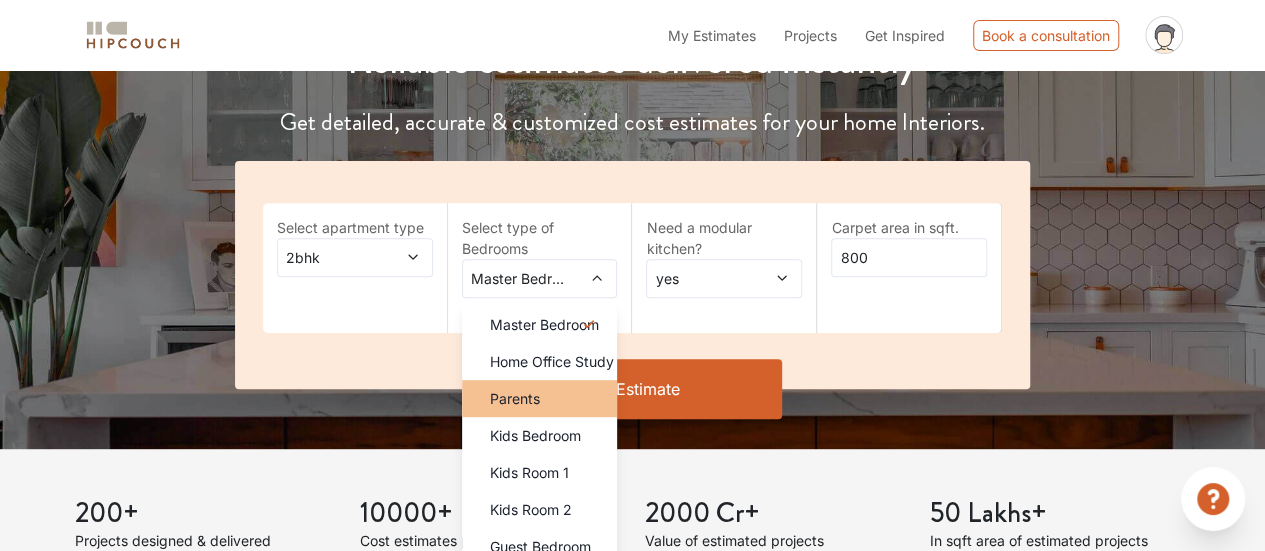 click on "Parents" at bounding box center (546, 398) 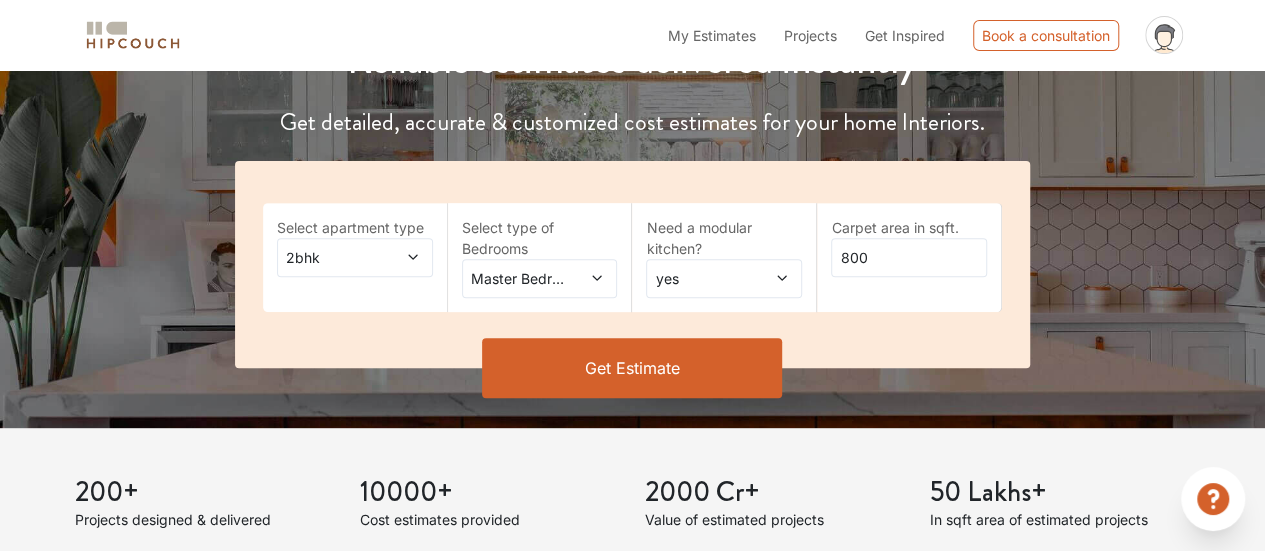 click on "Get Estimate" at bounding box center [632, 368] 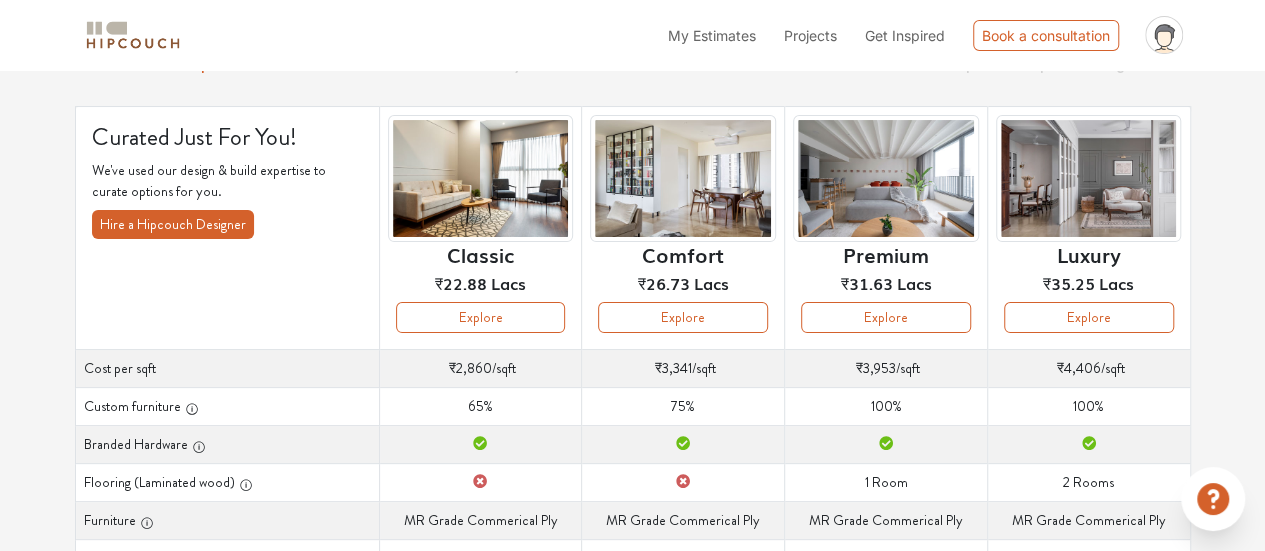 scroll, scrollTop: 100, scrollLeft: 0, axis: vertical 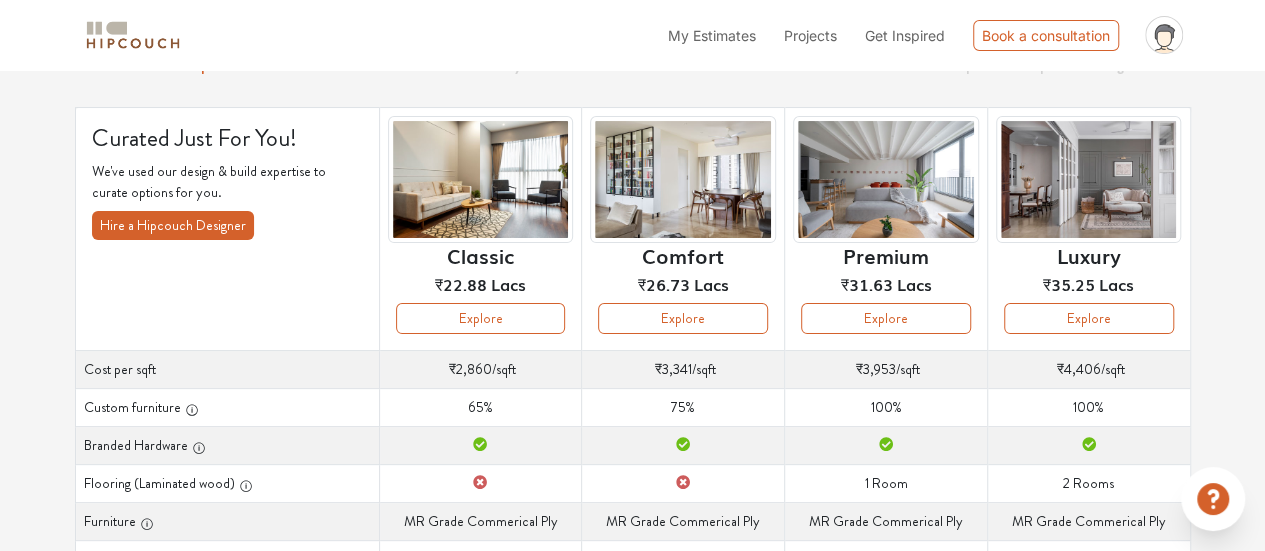 click on "Get Inspired" at bounding box center [905, 35] 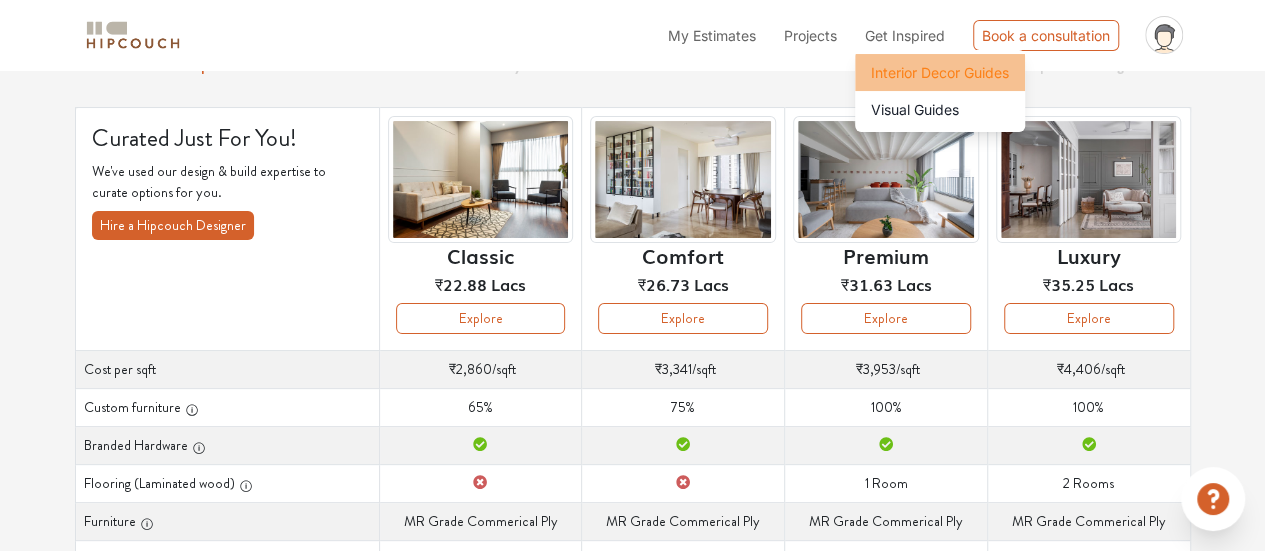 click on "Interior Decor Guides" at bounding box center (940, 72) 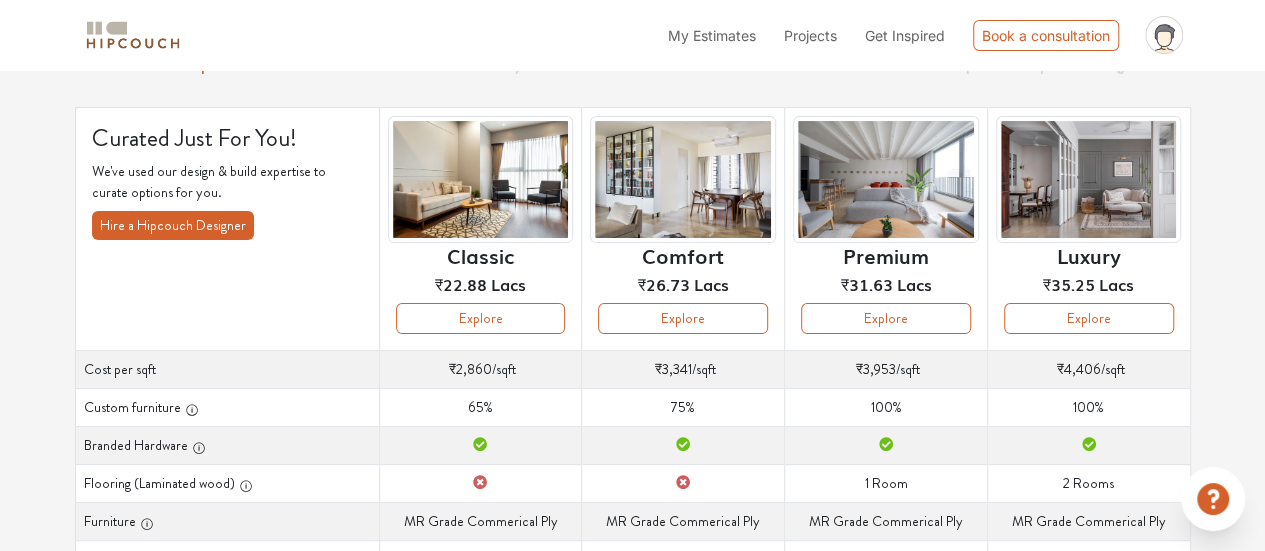 click on "Get Inspired" at bounding box center (905, 35) 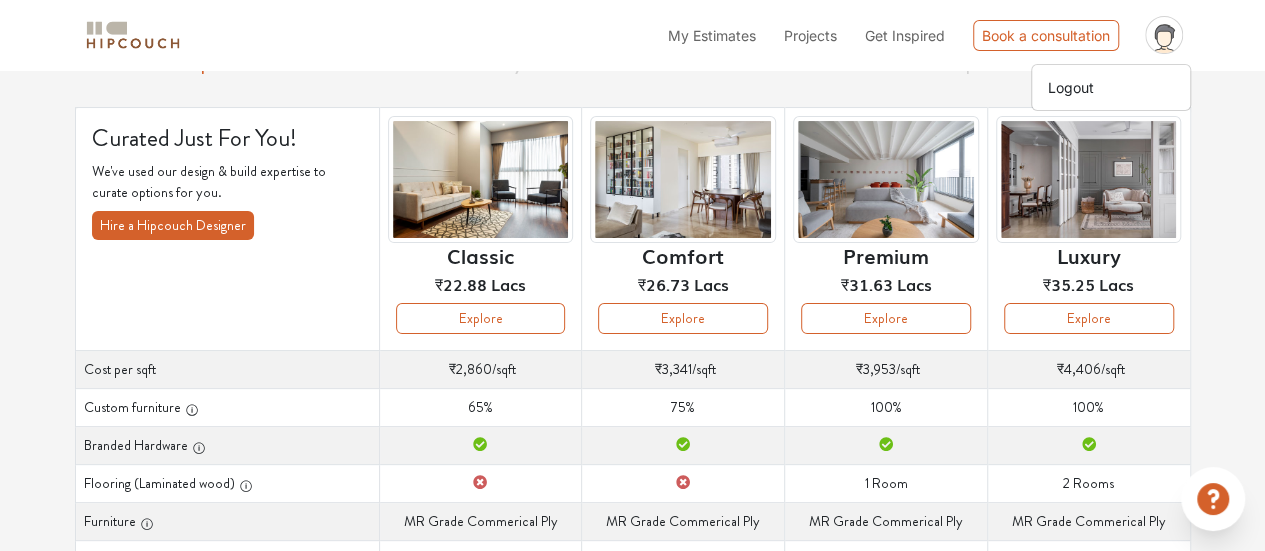 click on "My Estimates" at bounding box center [712, 35] 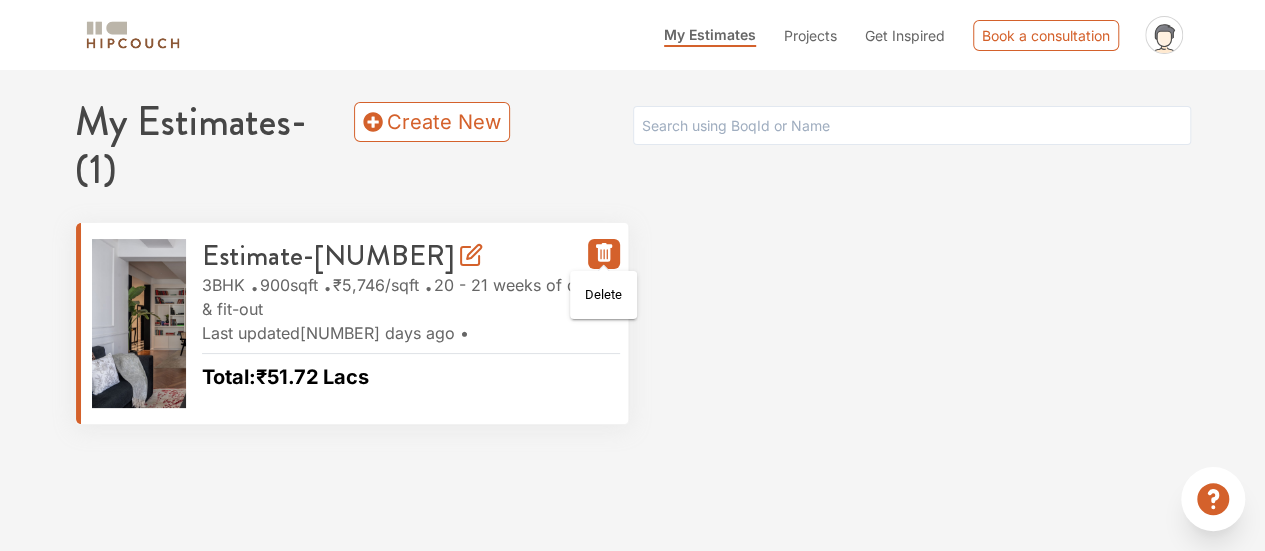 click 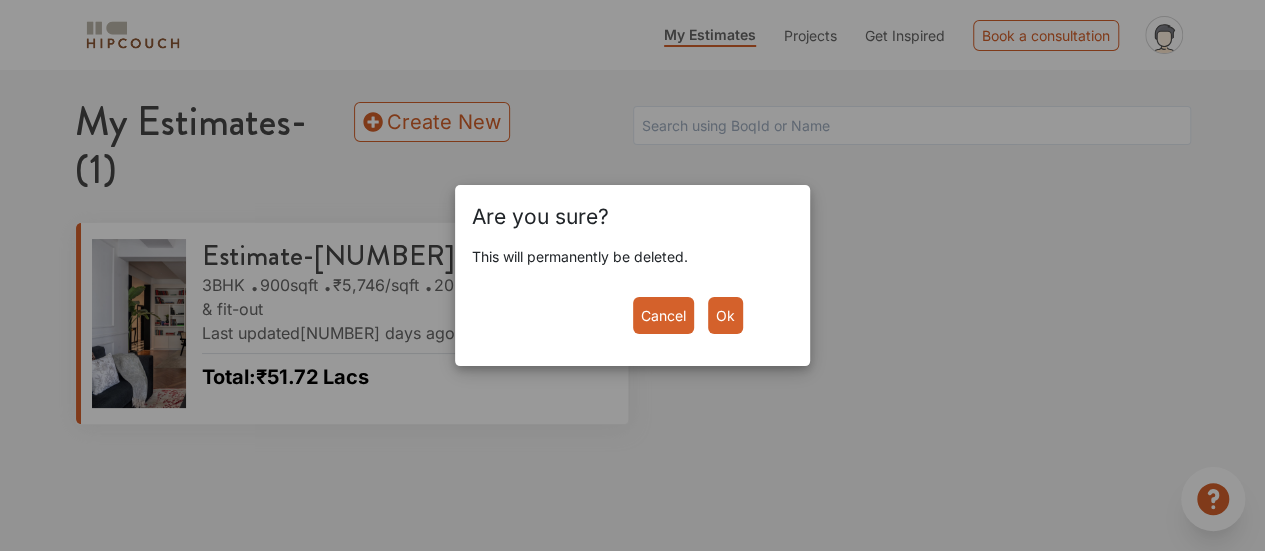 click on "Ok" at bounding box center (725, 315) 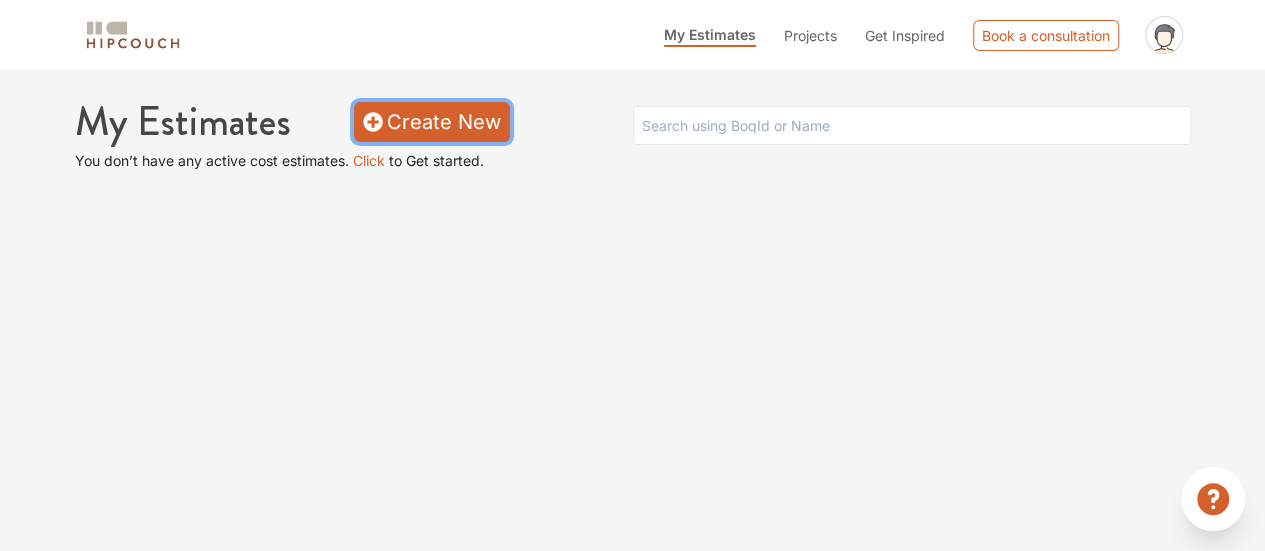 click on "Create New" at bounding box center [432, 122] 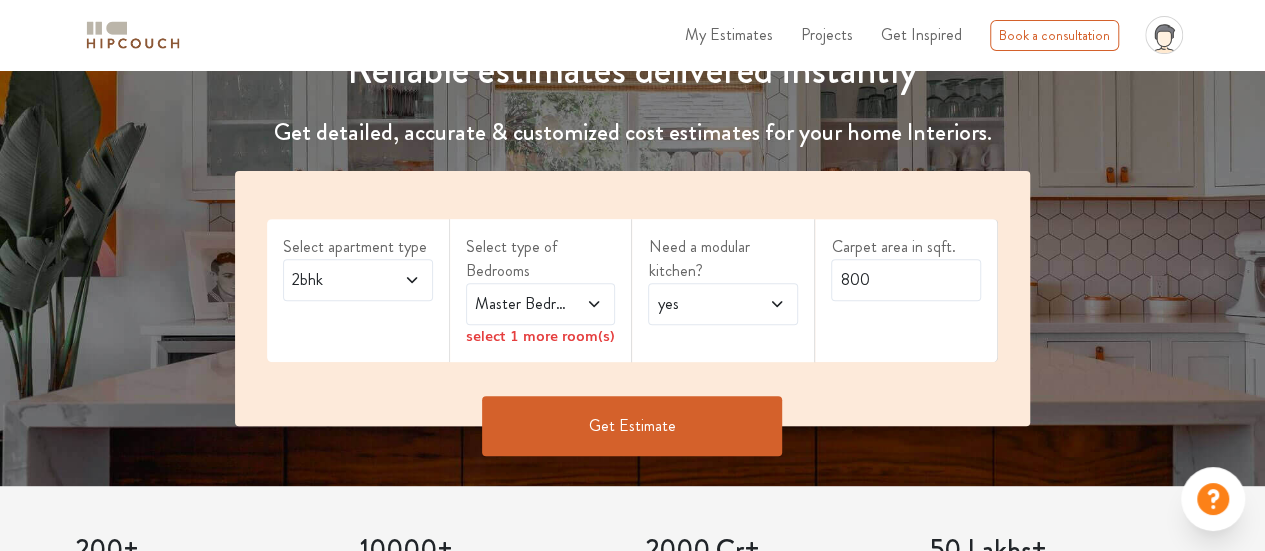 scroll, scrollTop: 270, scrollLeft: 0, axis: vertical 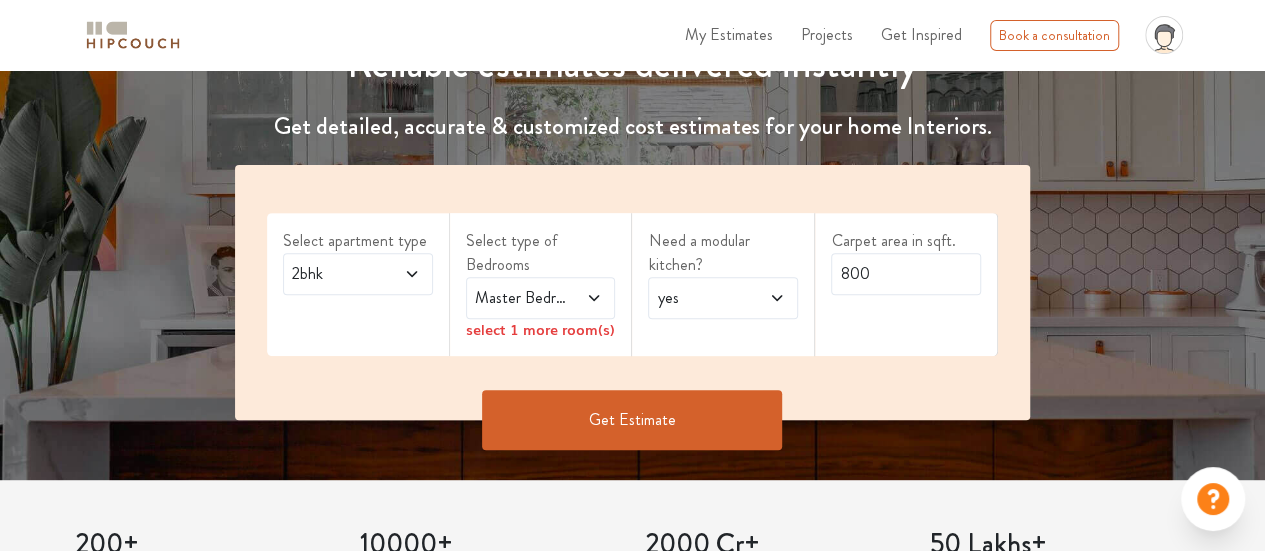 click at bounding box center [586, 298] 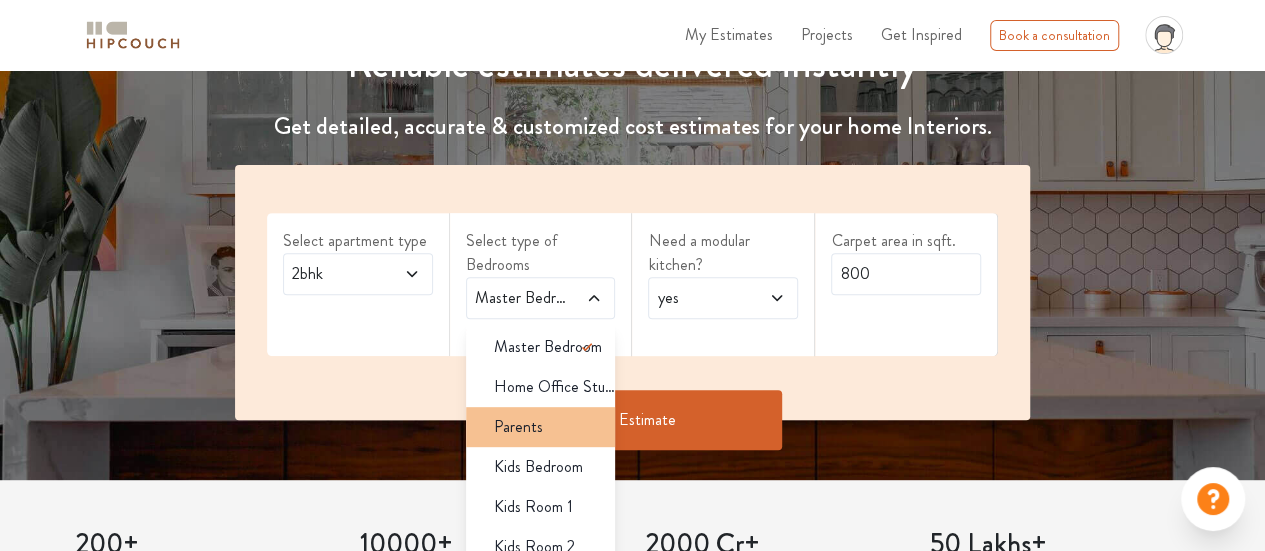 click on "Parents" at bounding box center [547, 427] 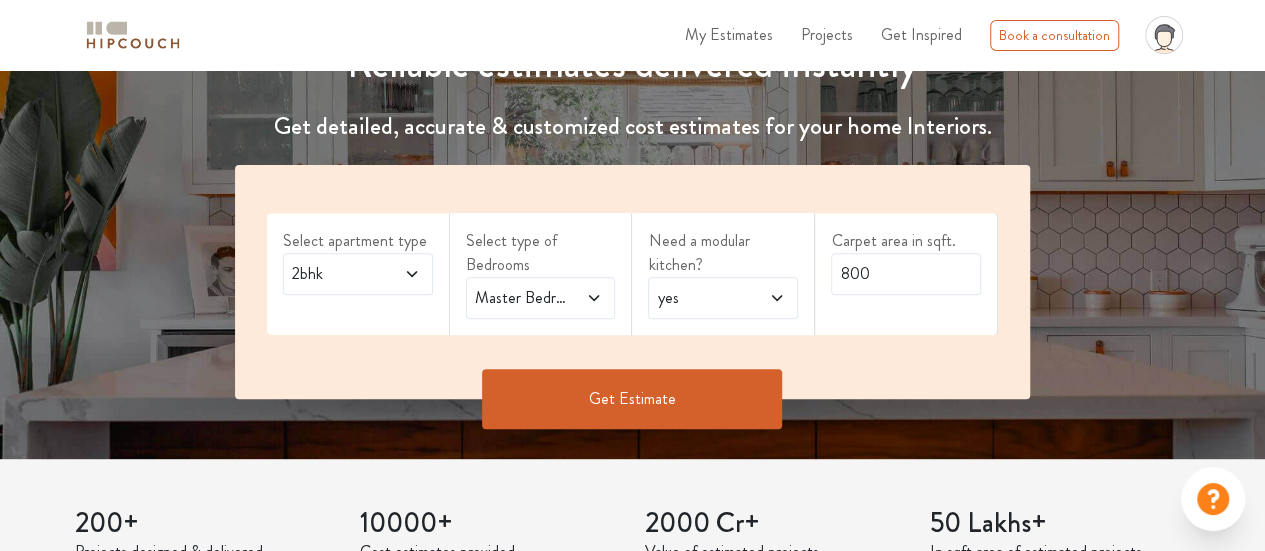 click on "Get Estimate" at bounding box center [632, 399] 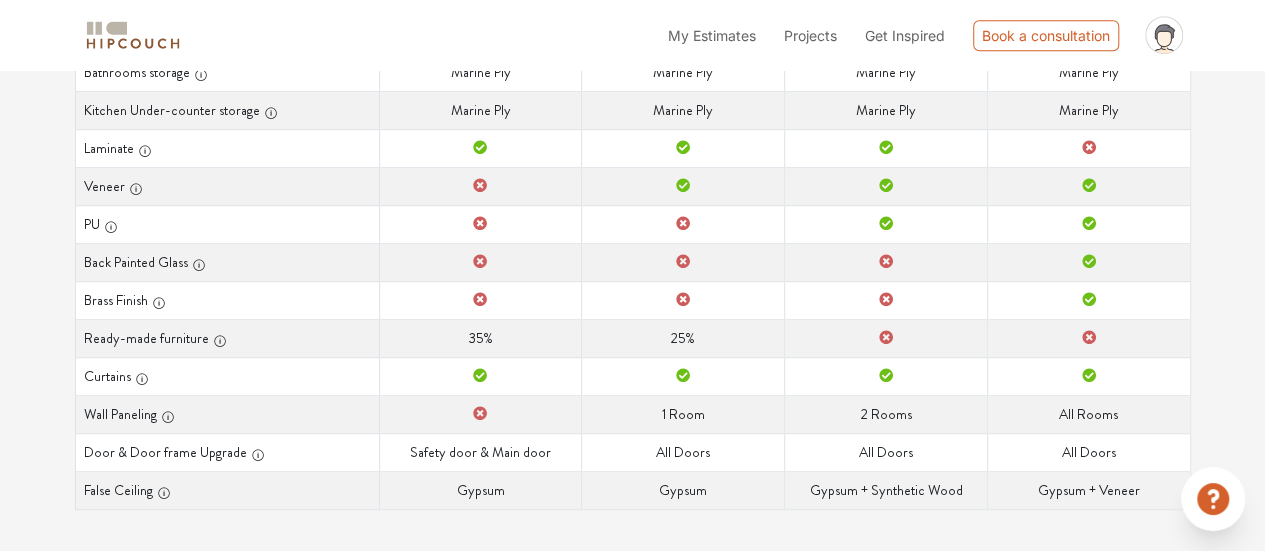 scroll, scrollTop: 0, scrollLeft: 0, axis: both 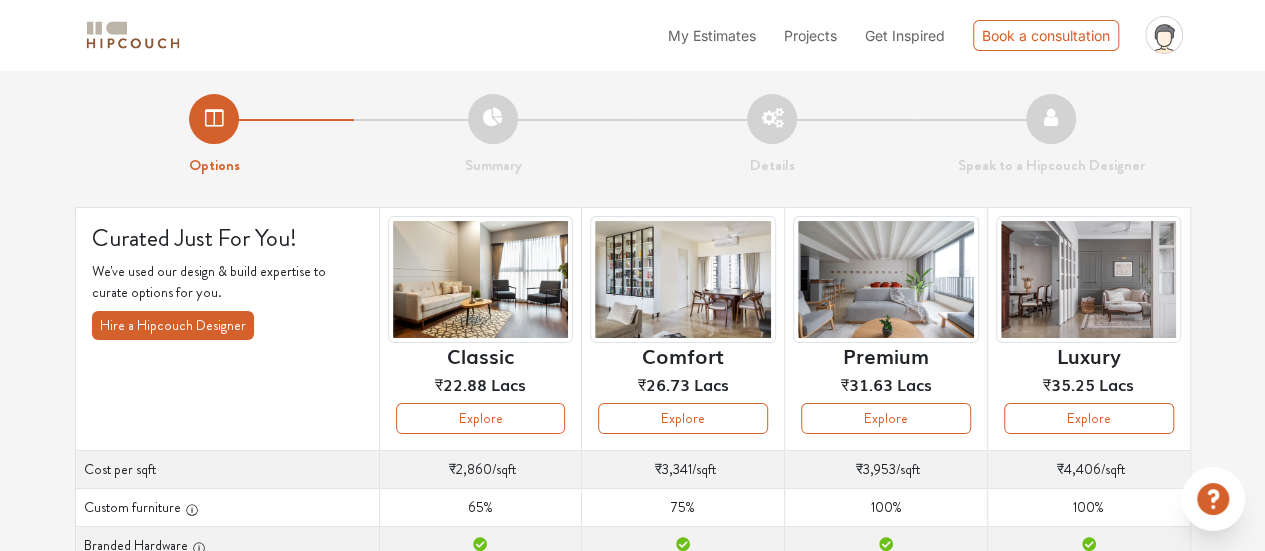 click on "profile pic" 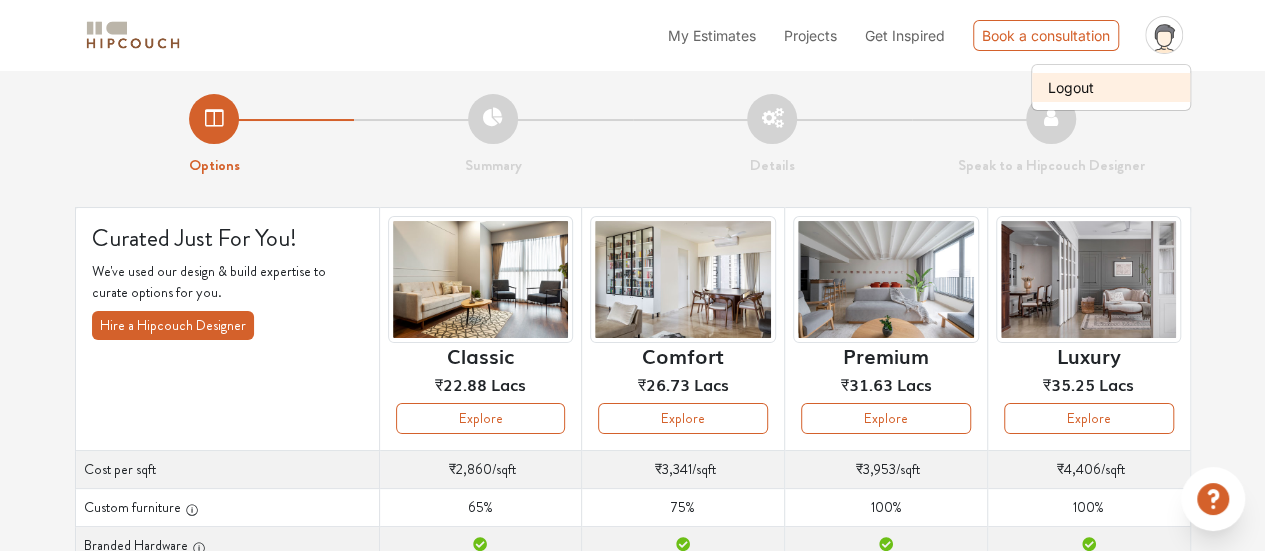 click on "Logout" at bounding box center [1111, 87] 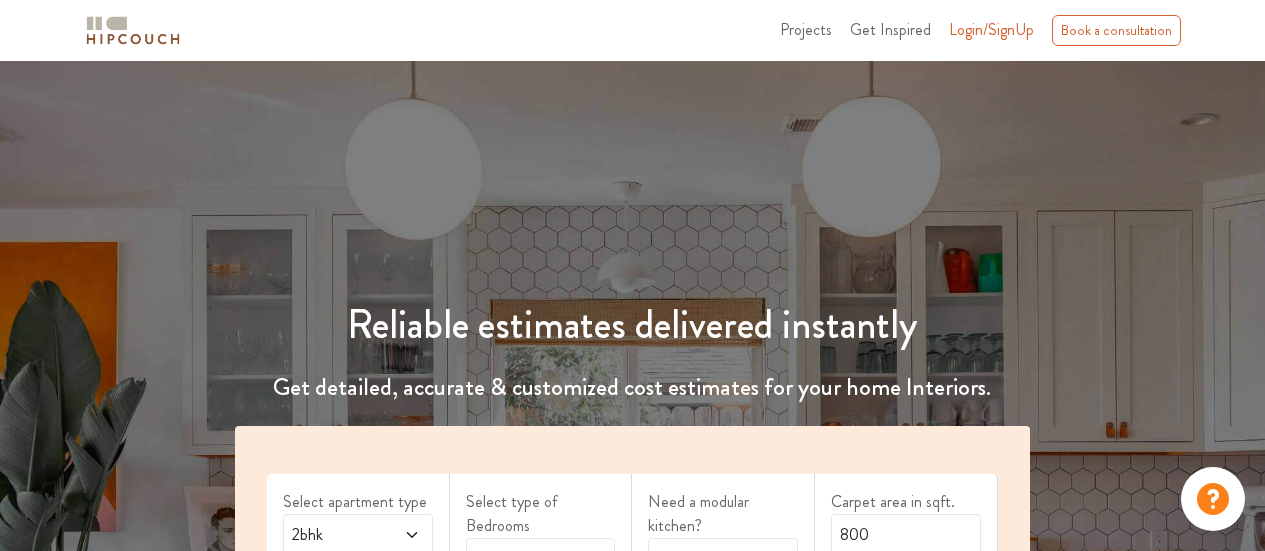 scroll, scrollTop: 0, scrollLeft: 0, axis: both 